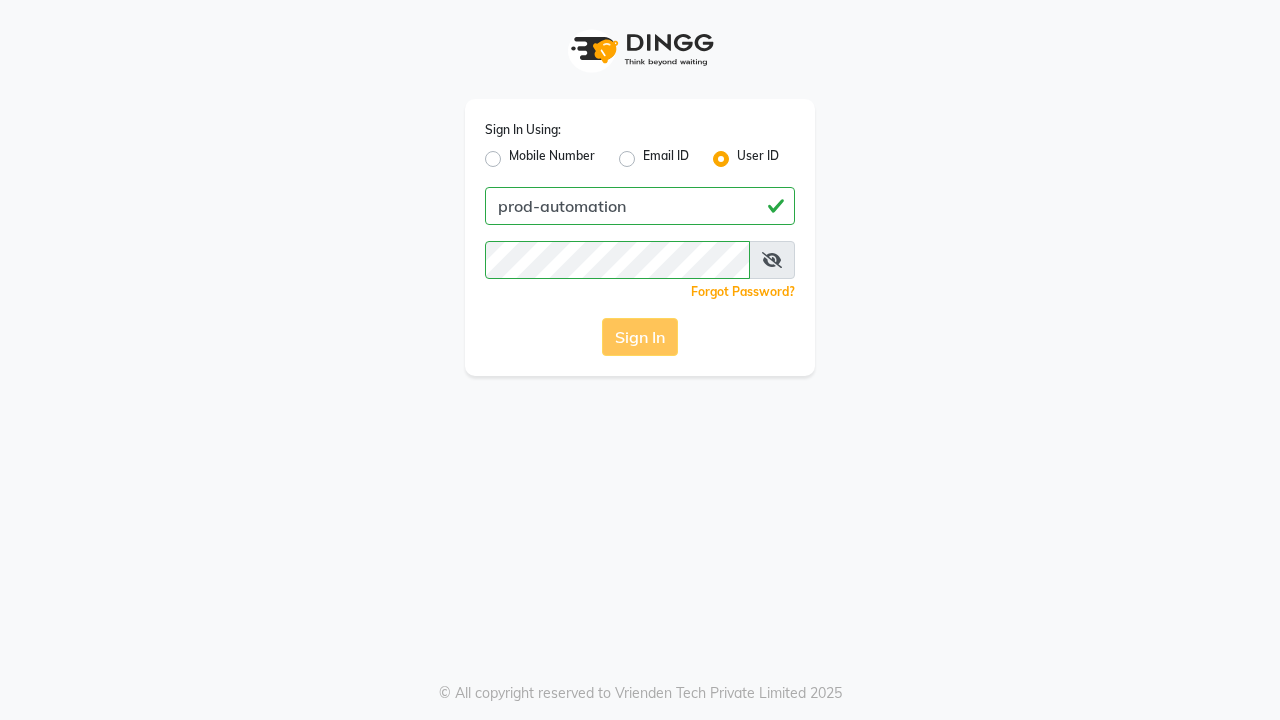 scroll, scrollTop: 0, scrollLeft: 0, axis: both 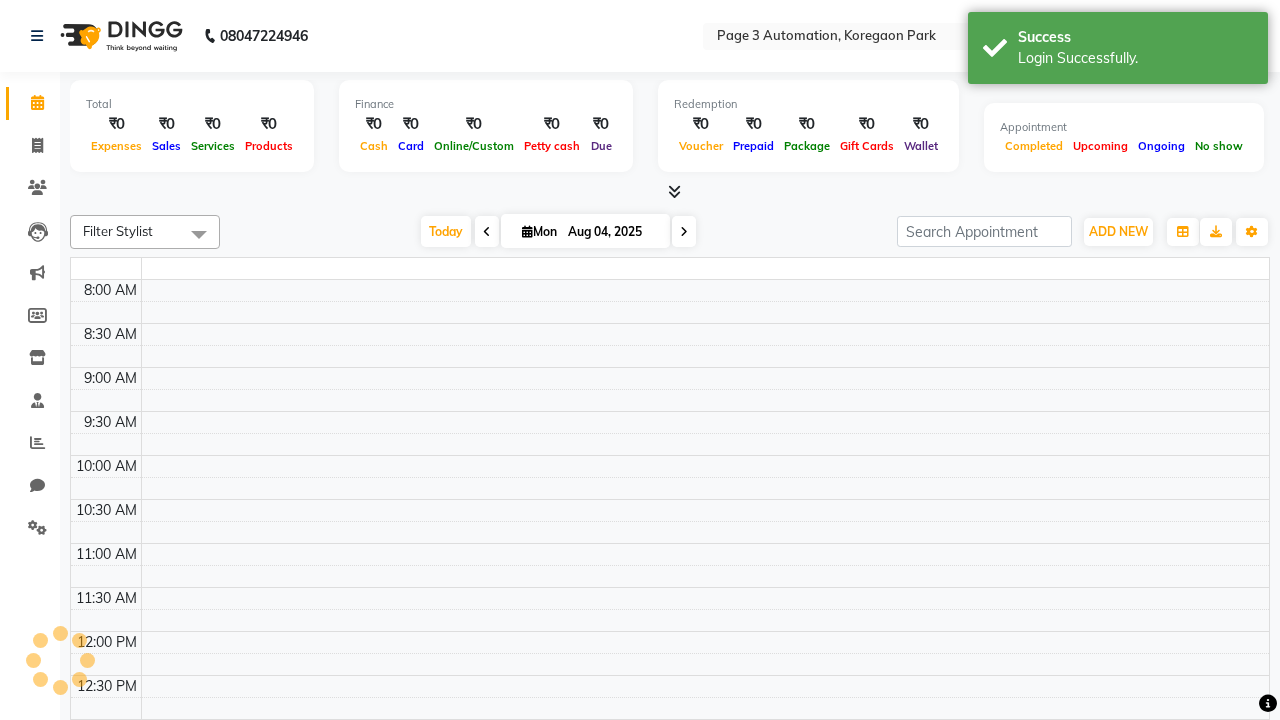 select on "en" 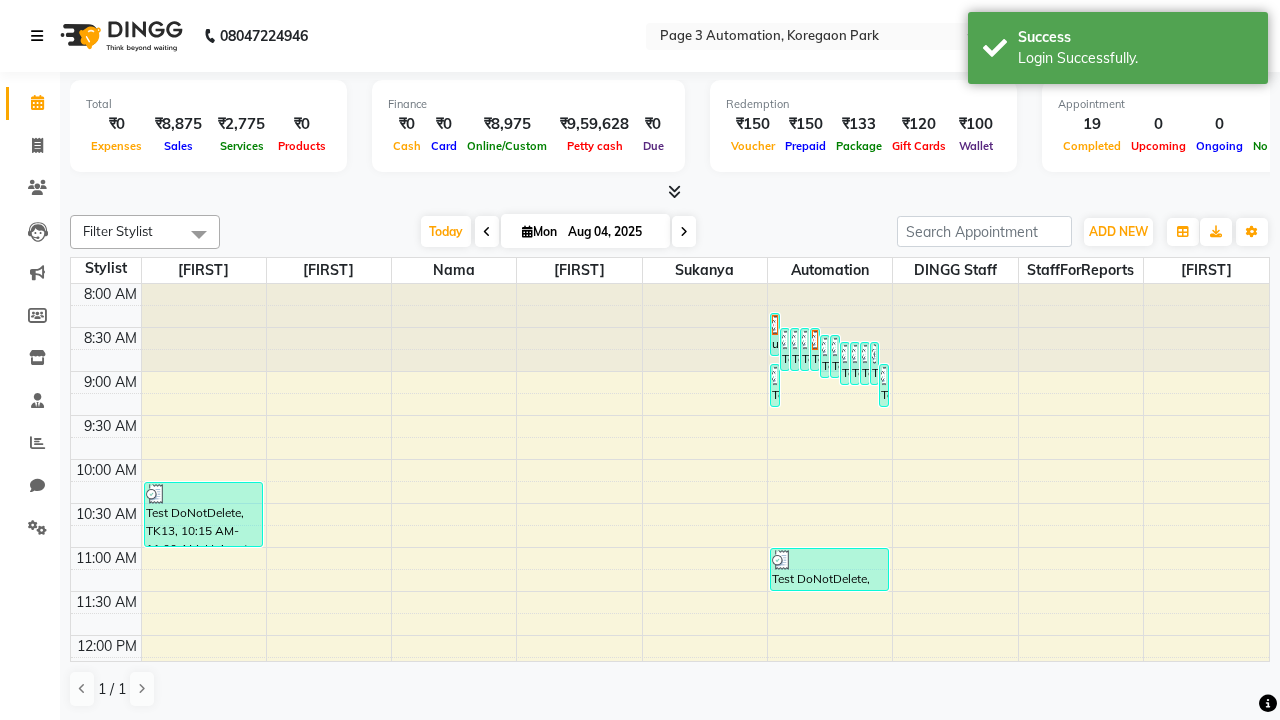 click at bounding box center (37, 36) 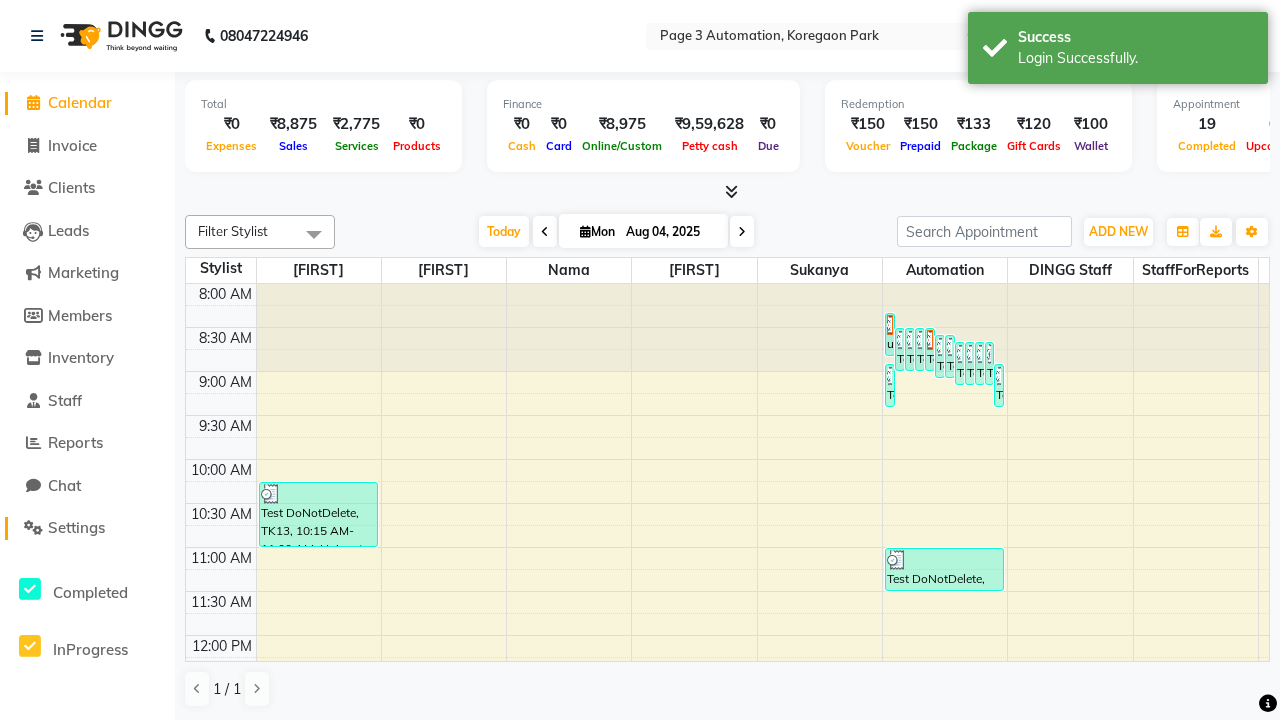 click on "Settings" 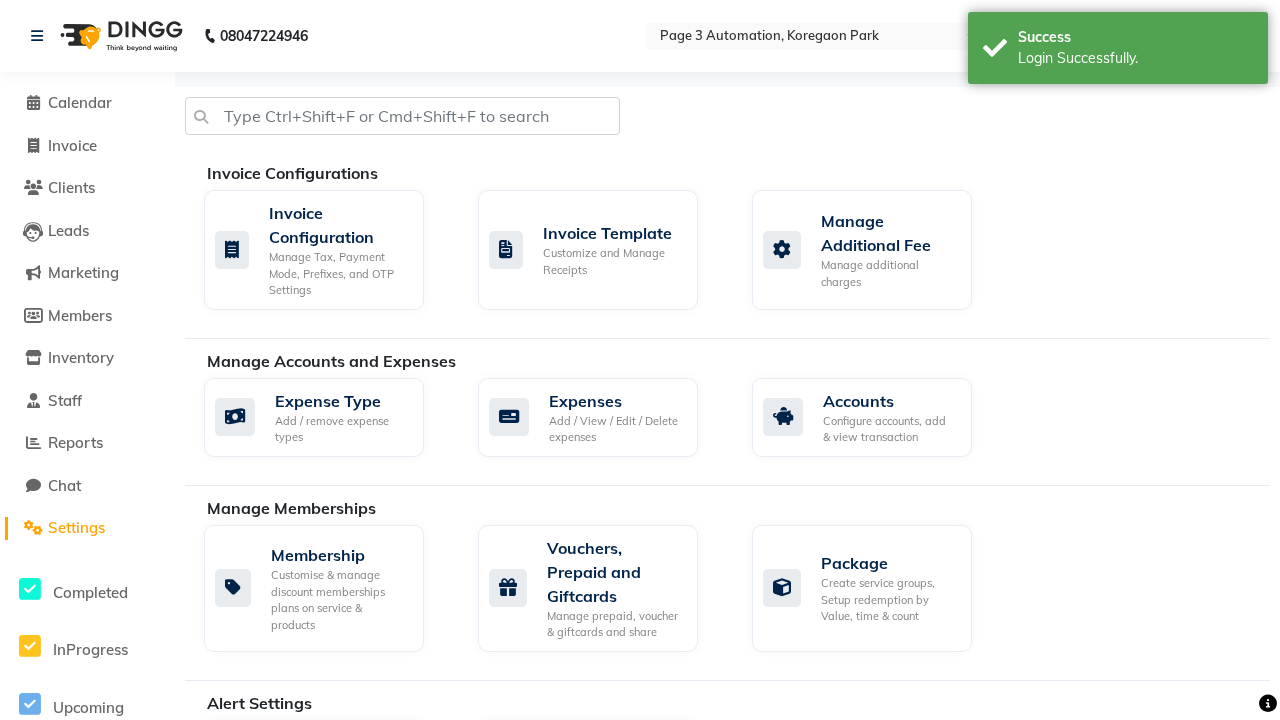 click on "Manage Product code" 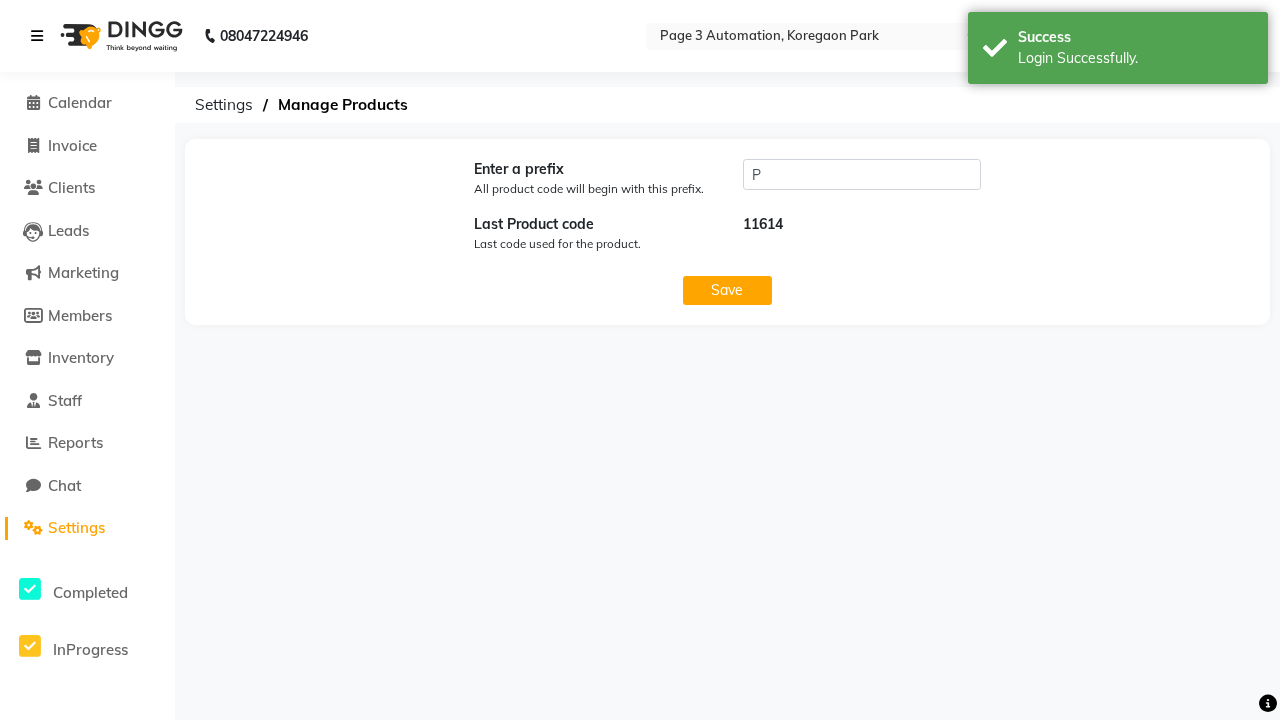 click at bounding box center (37, 36) 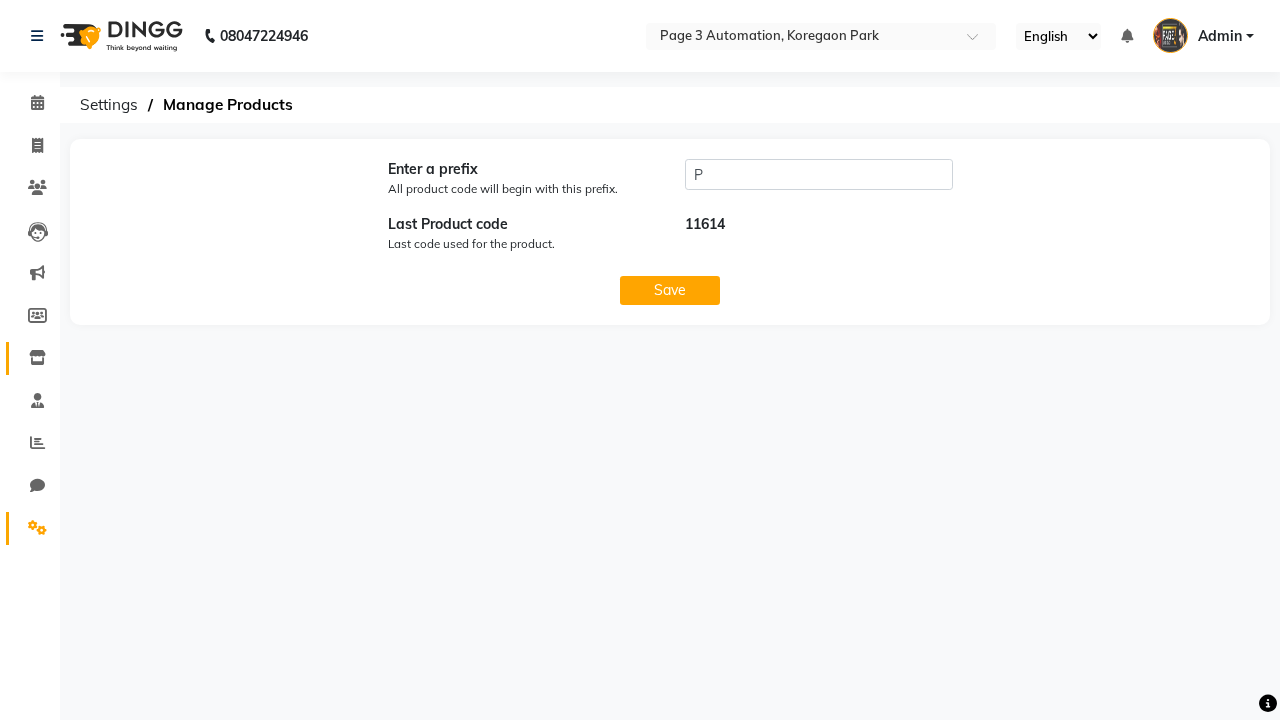 click 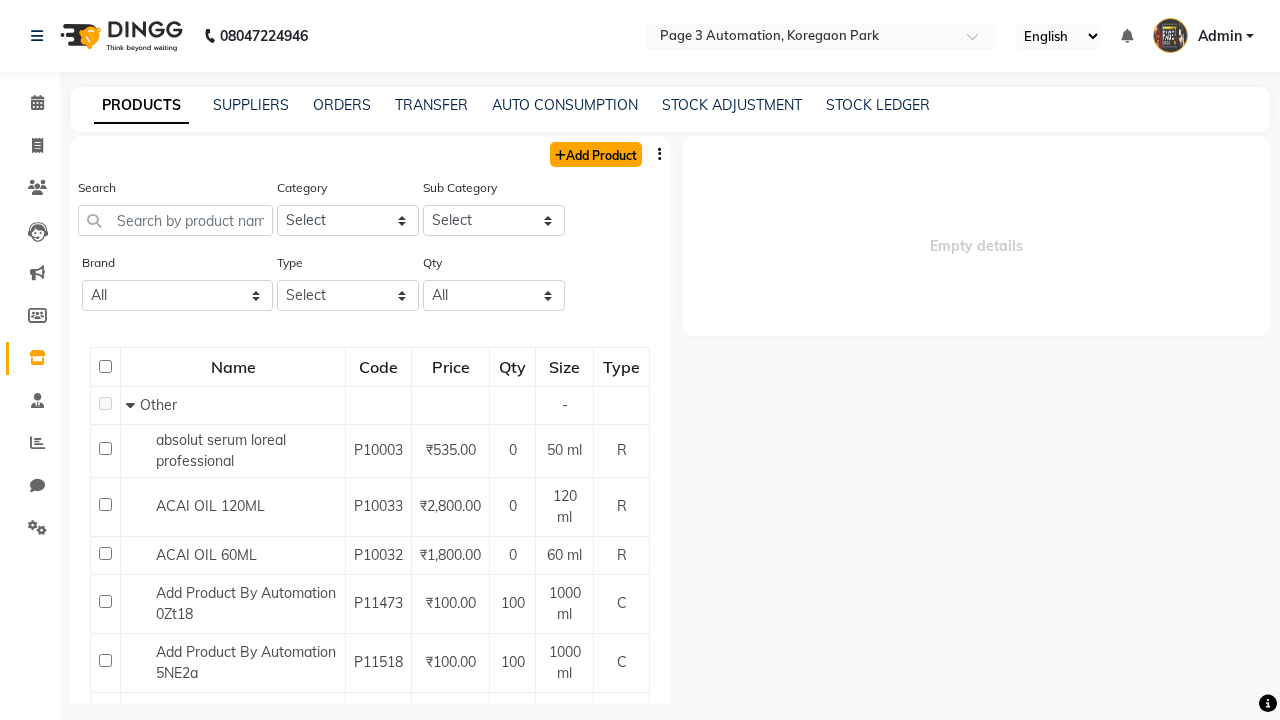 click on "Add Product" 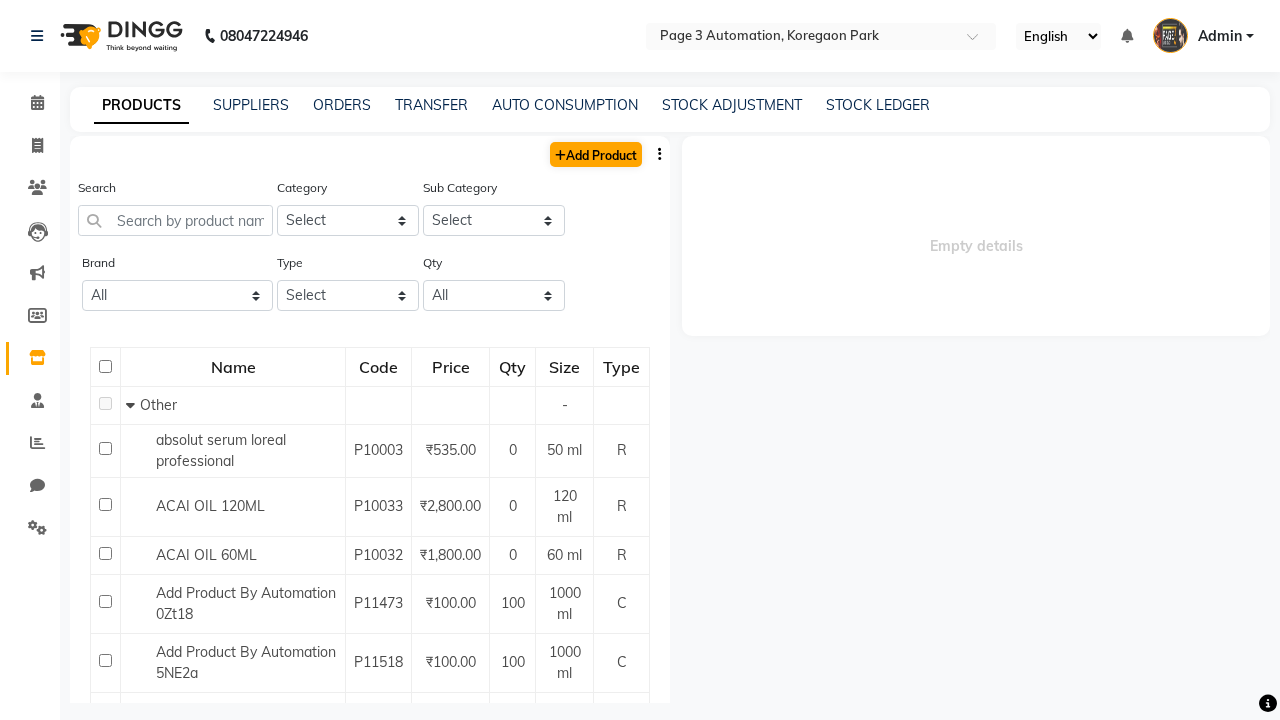 select on "true" 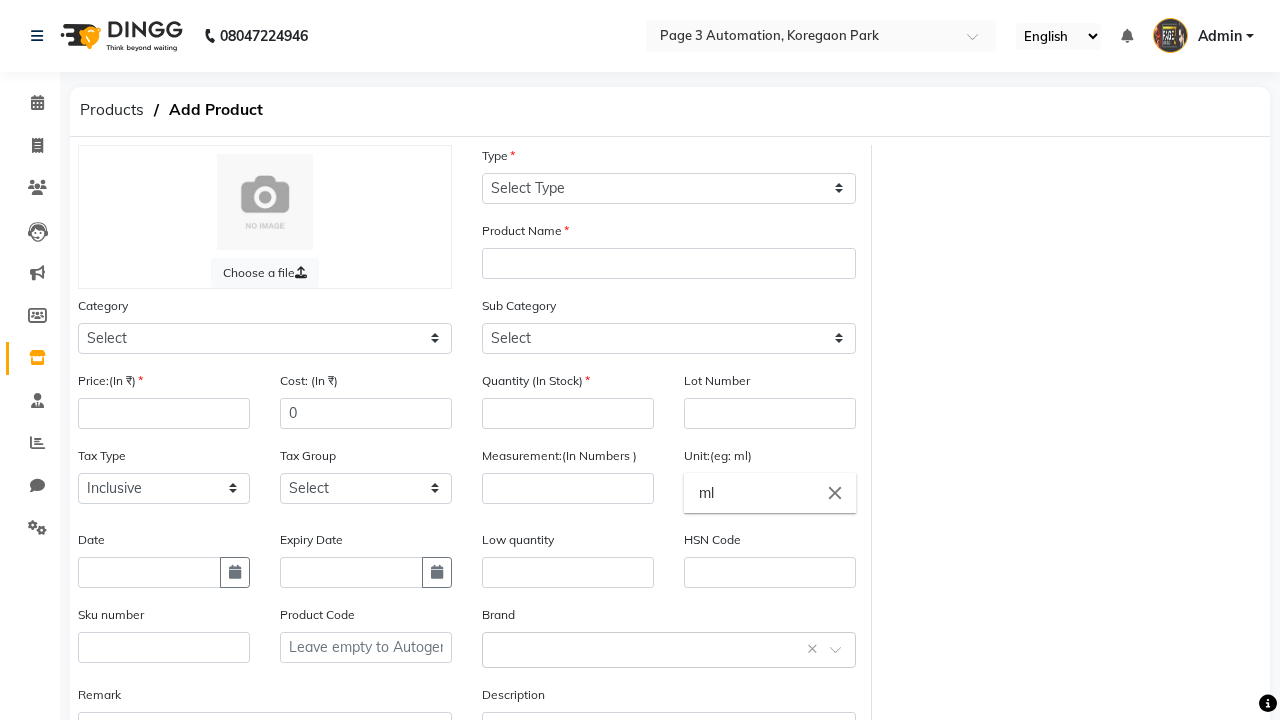 select on "C" 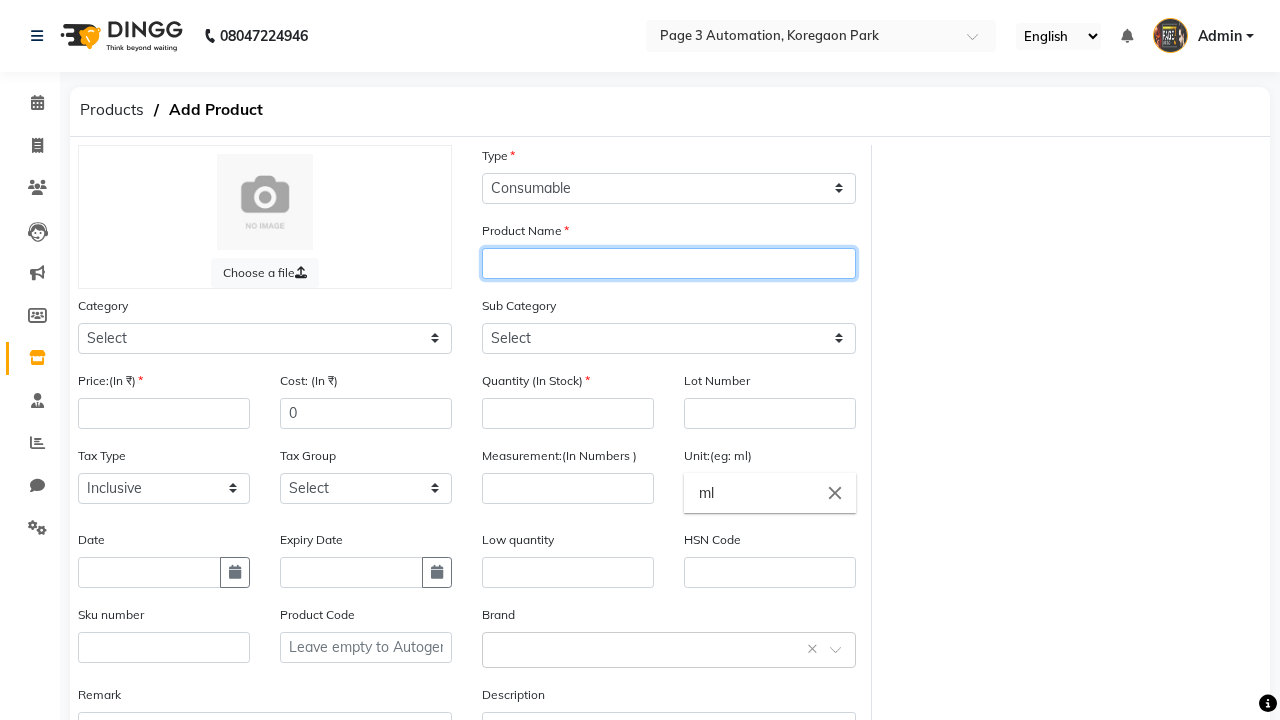 type on "Test Product Automation 1hxHD" 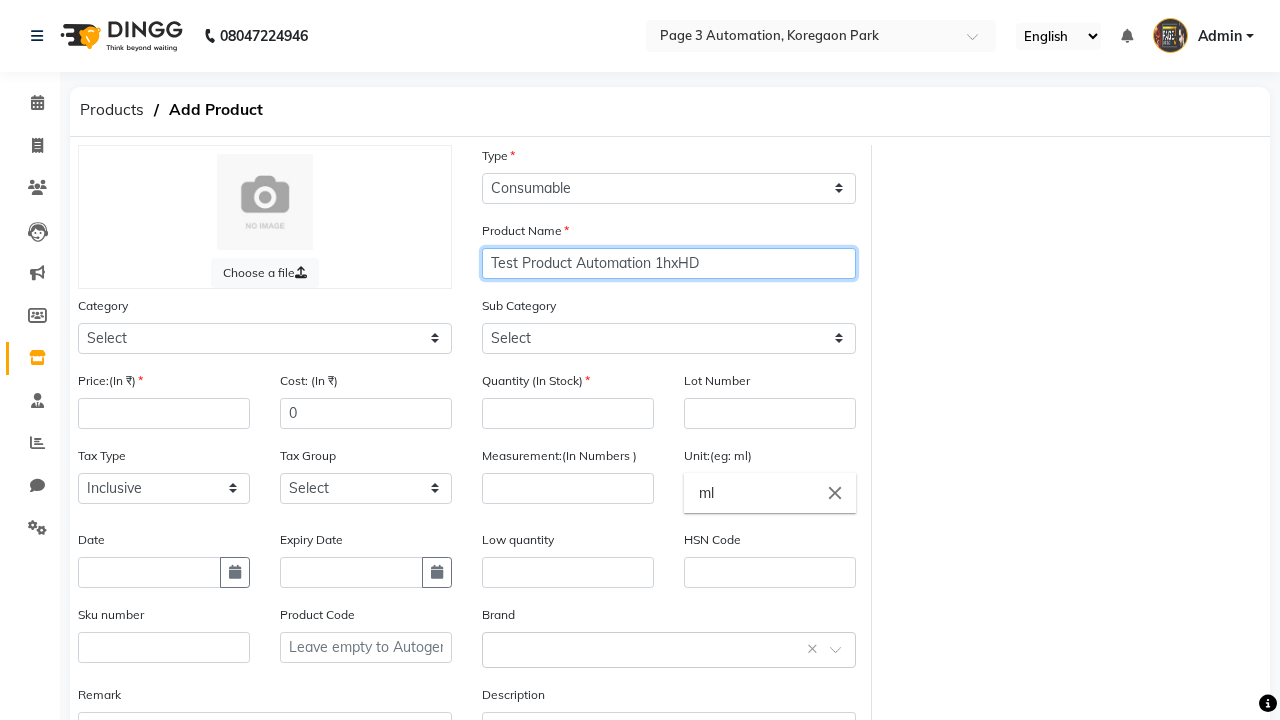 select on "1000" 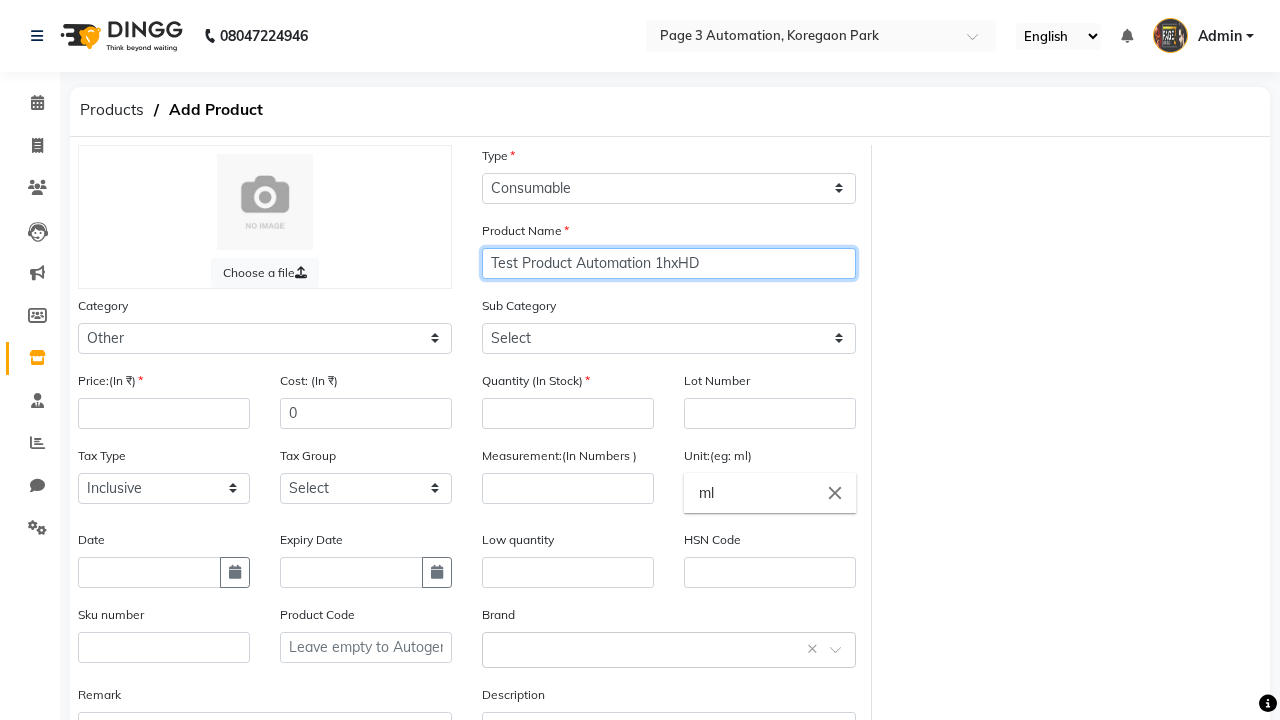 type on "Test Product Automation 1hxHD" 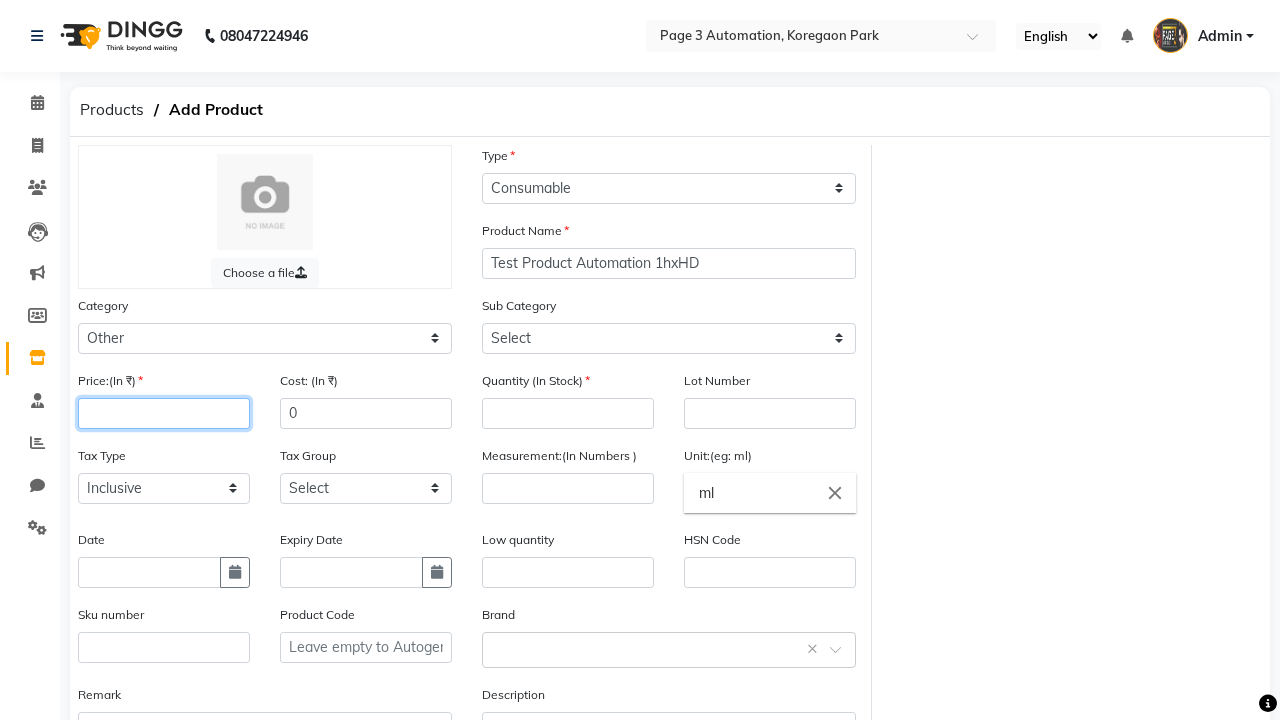 type on "100" 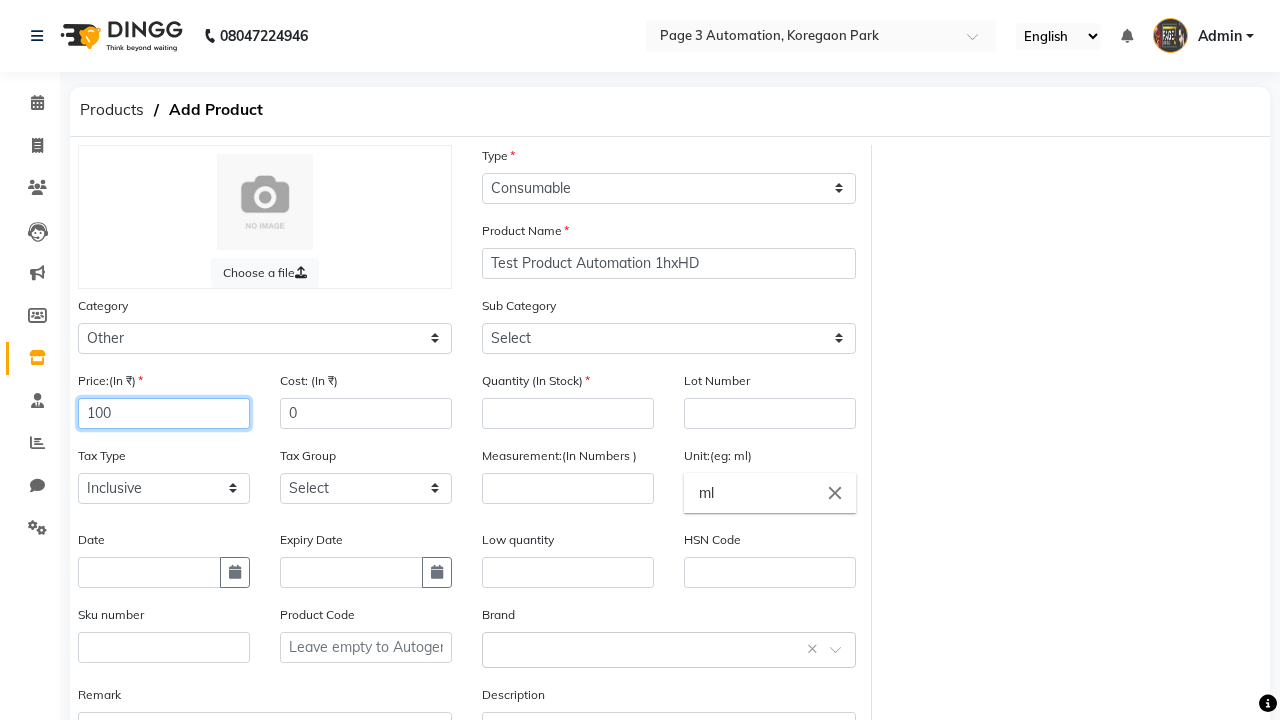 select on "1002" 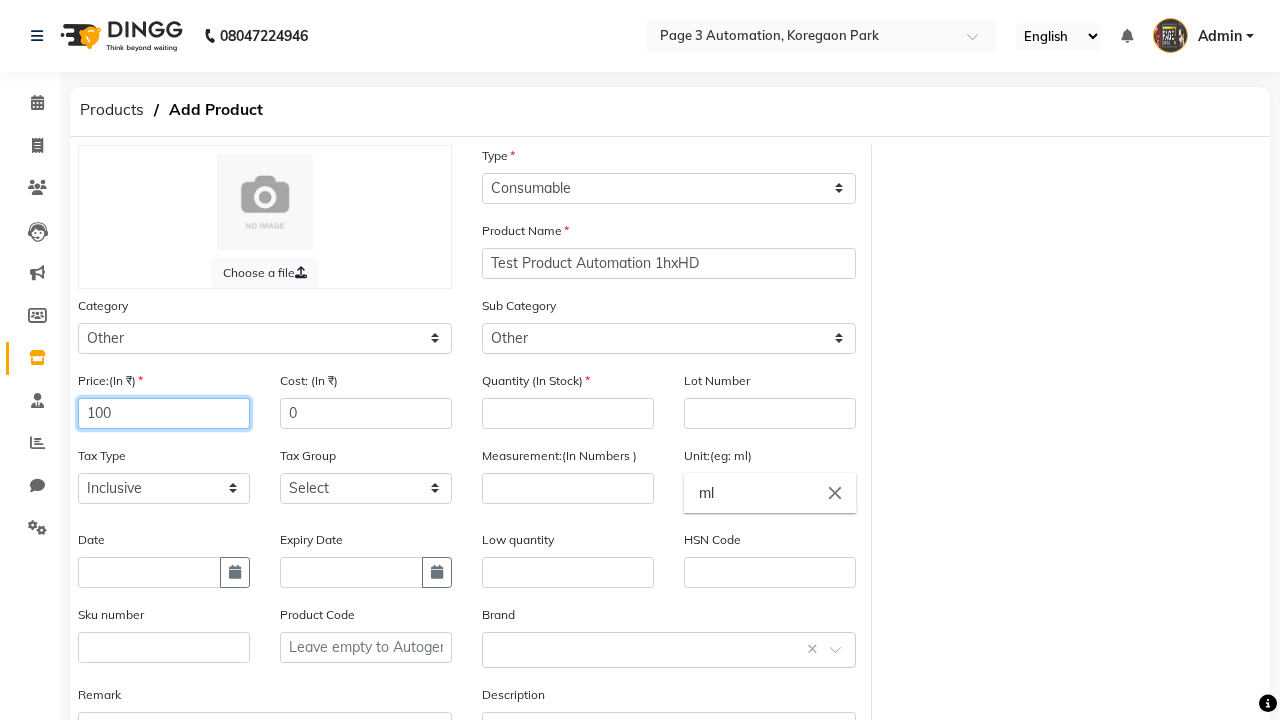type on "100" 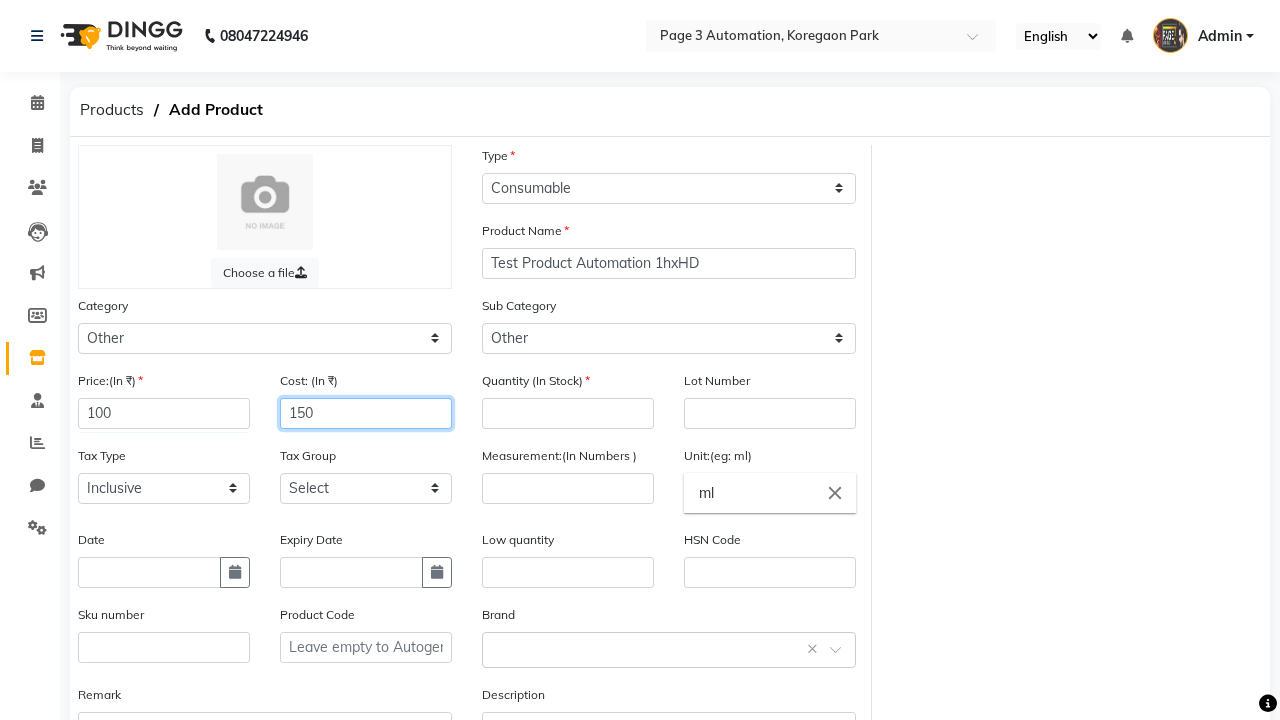type on "150" 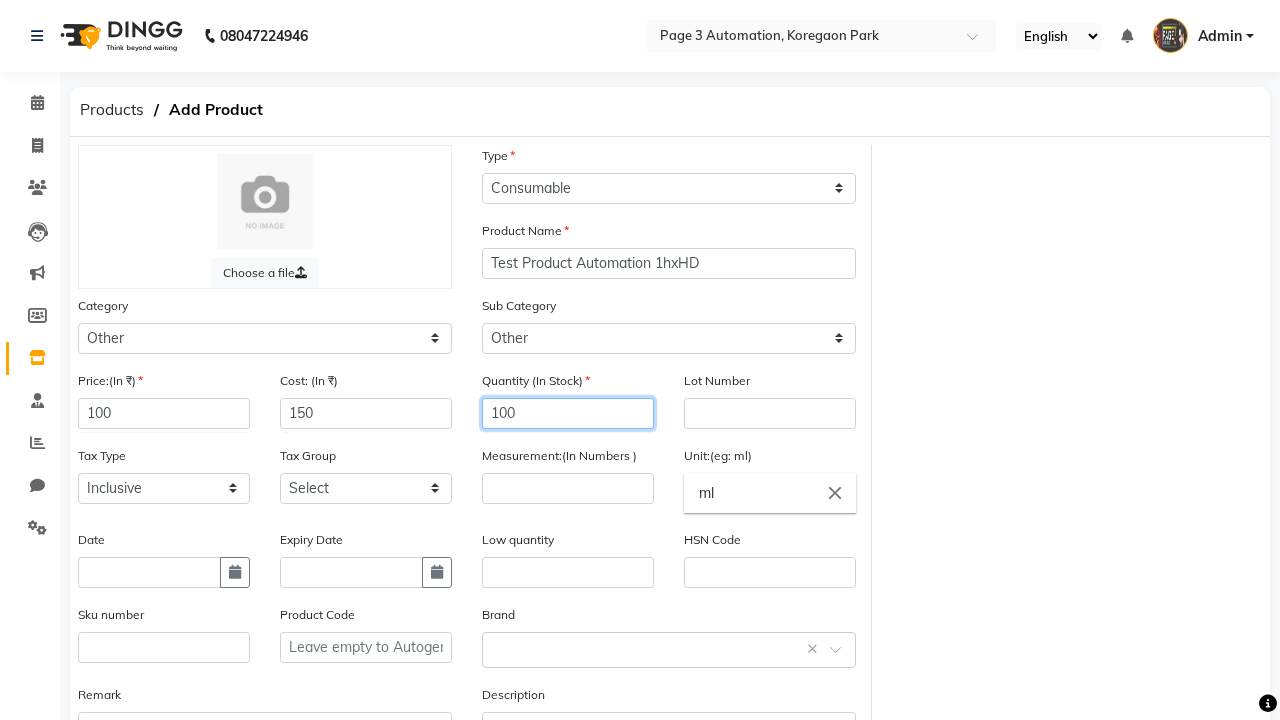 type on "100" 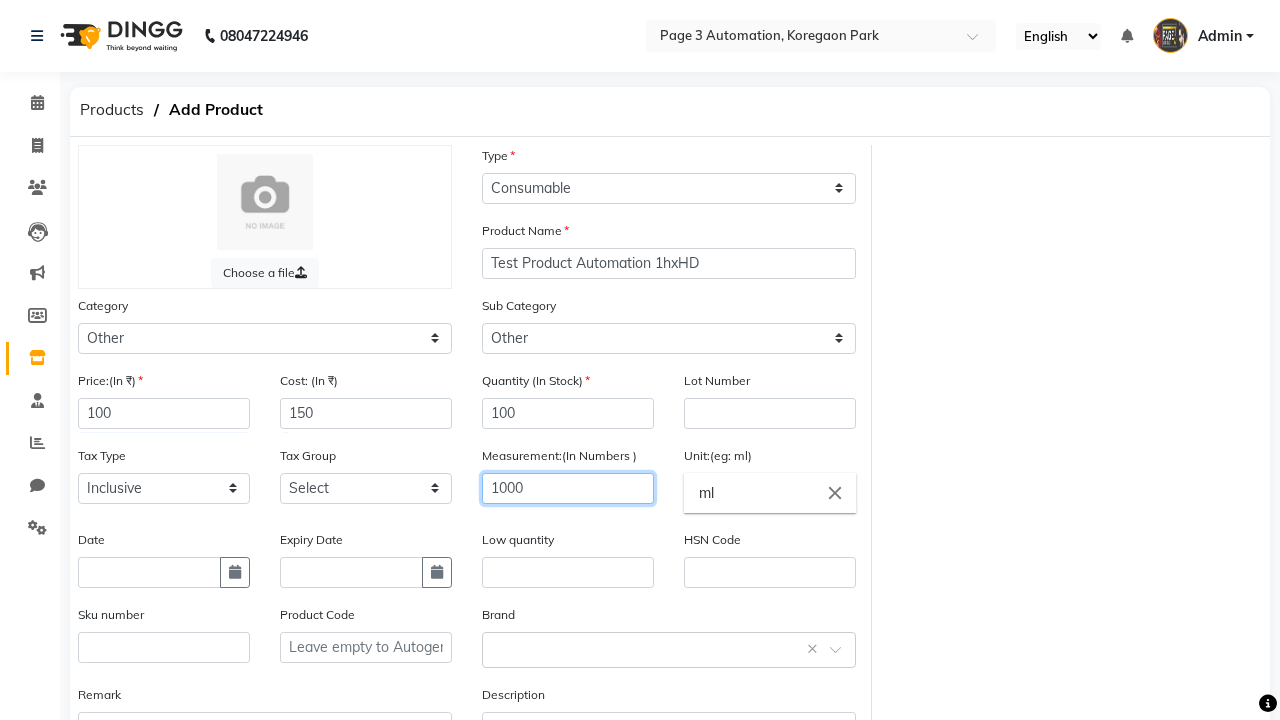 type on "1000" 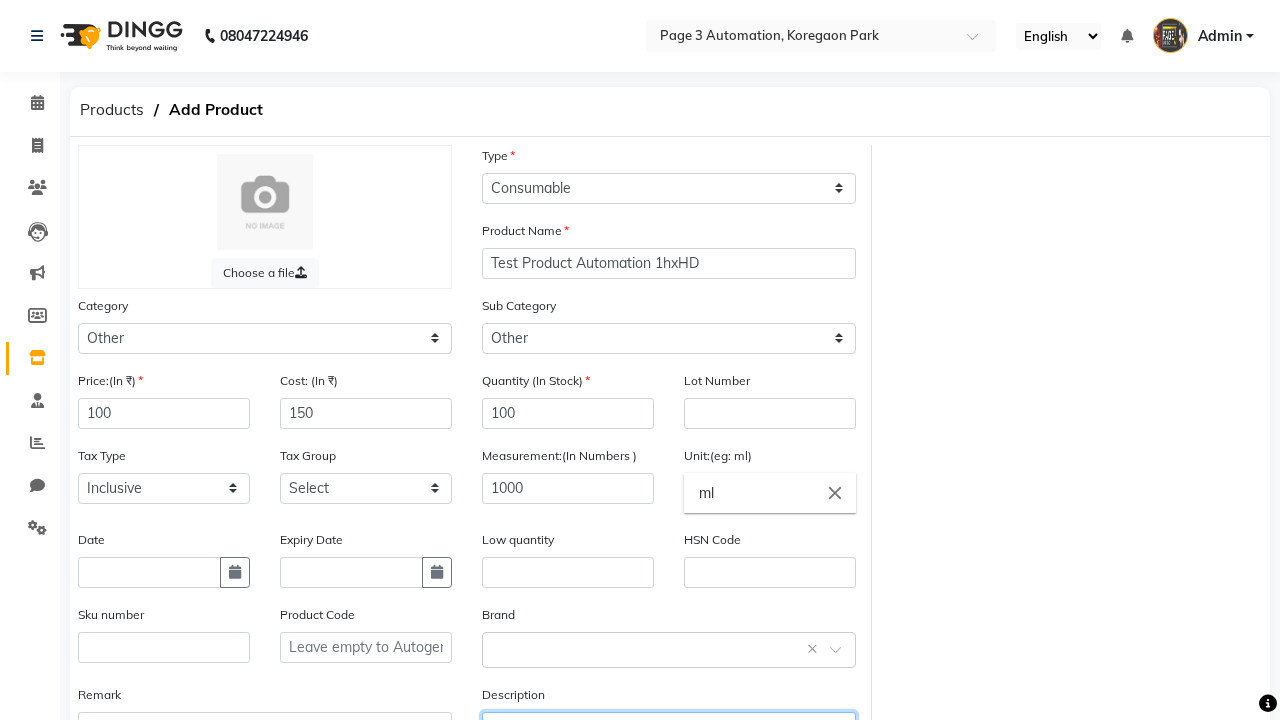 type on "This Product is Created by Automation" 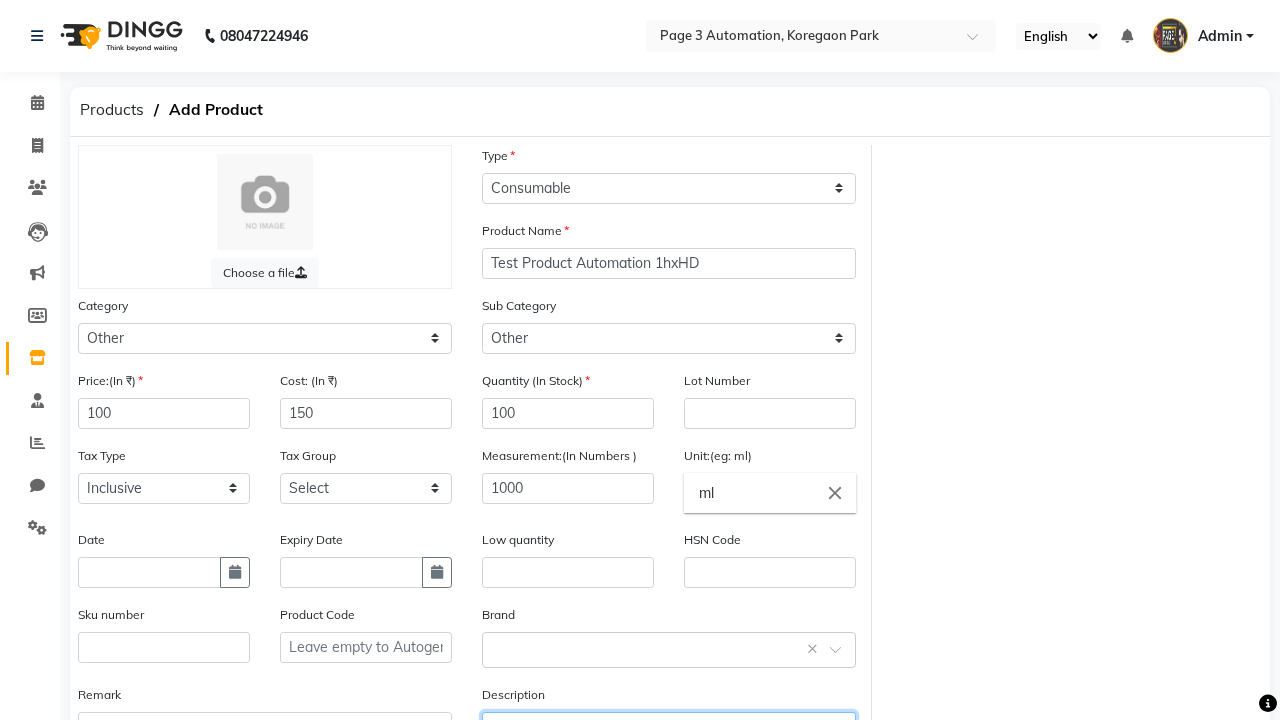 scroll, scrollTop: 16, scrollLeft: 0, axis: vertical 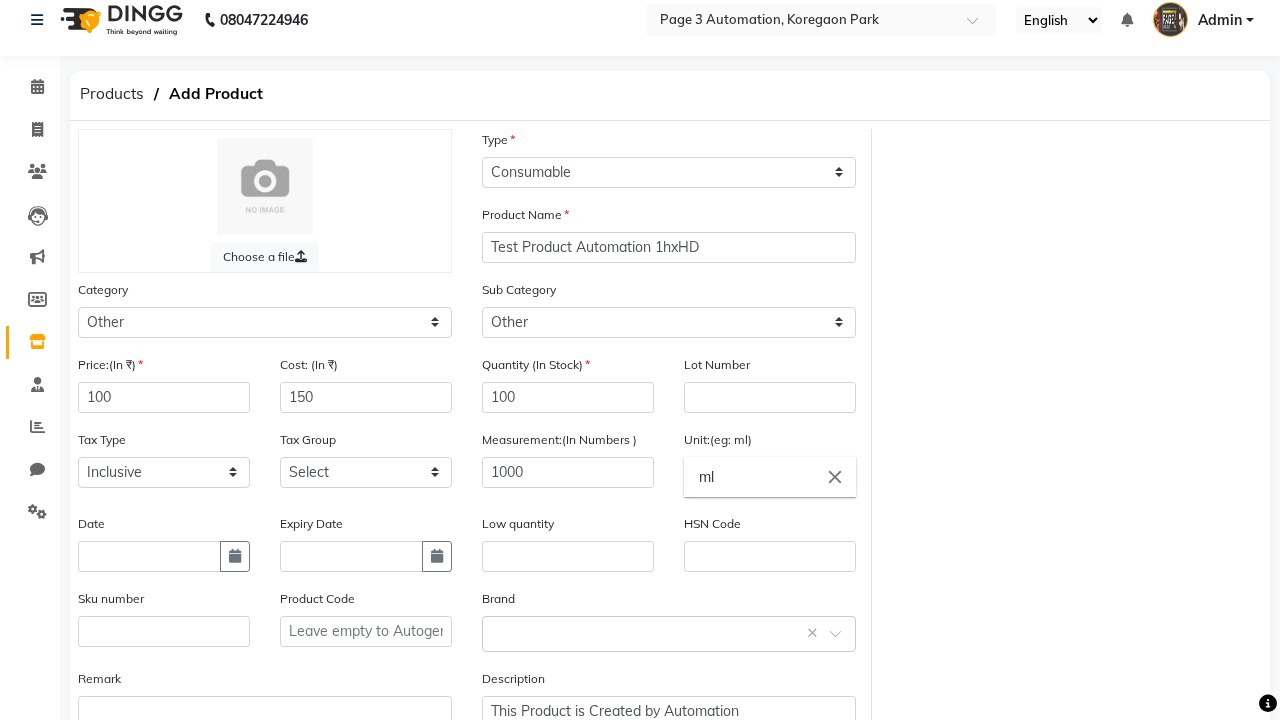 click on "Save" 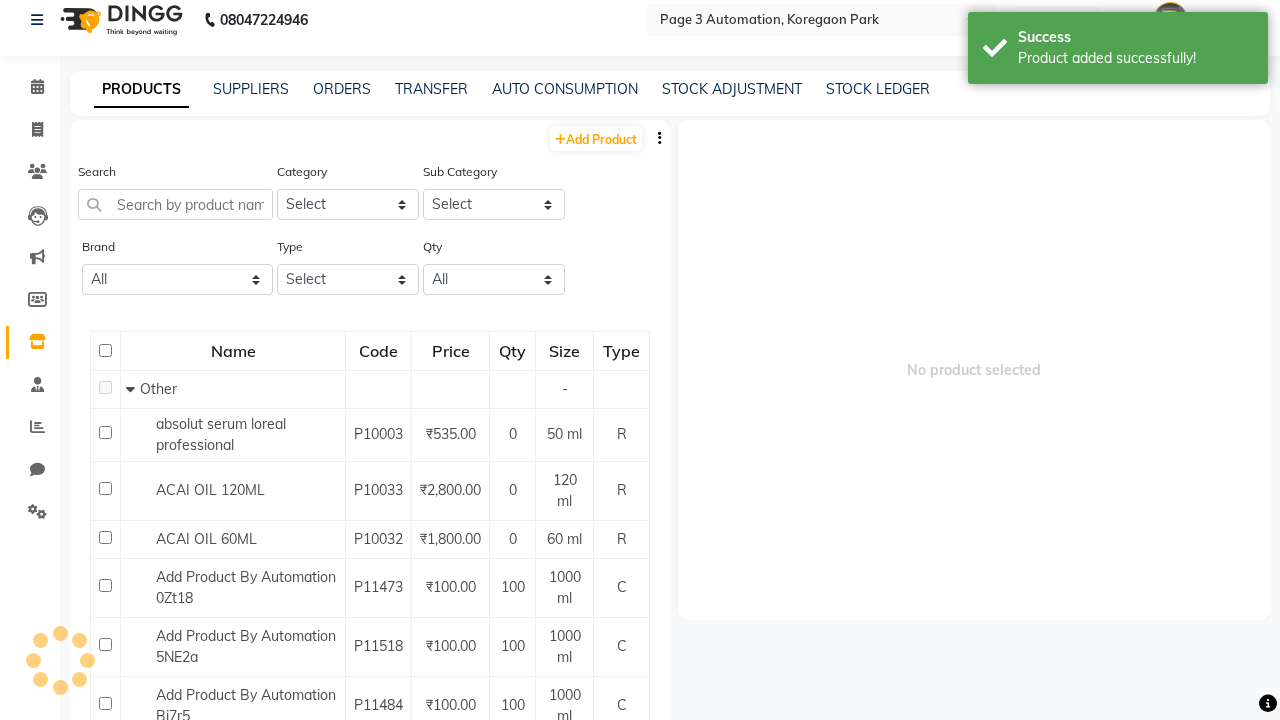 scroll, scrollTop: 0, scrollLeft: 0, axis: both 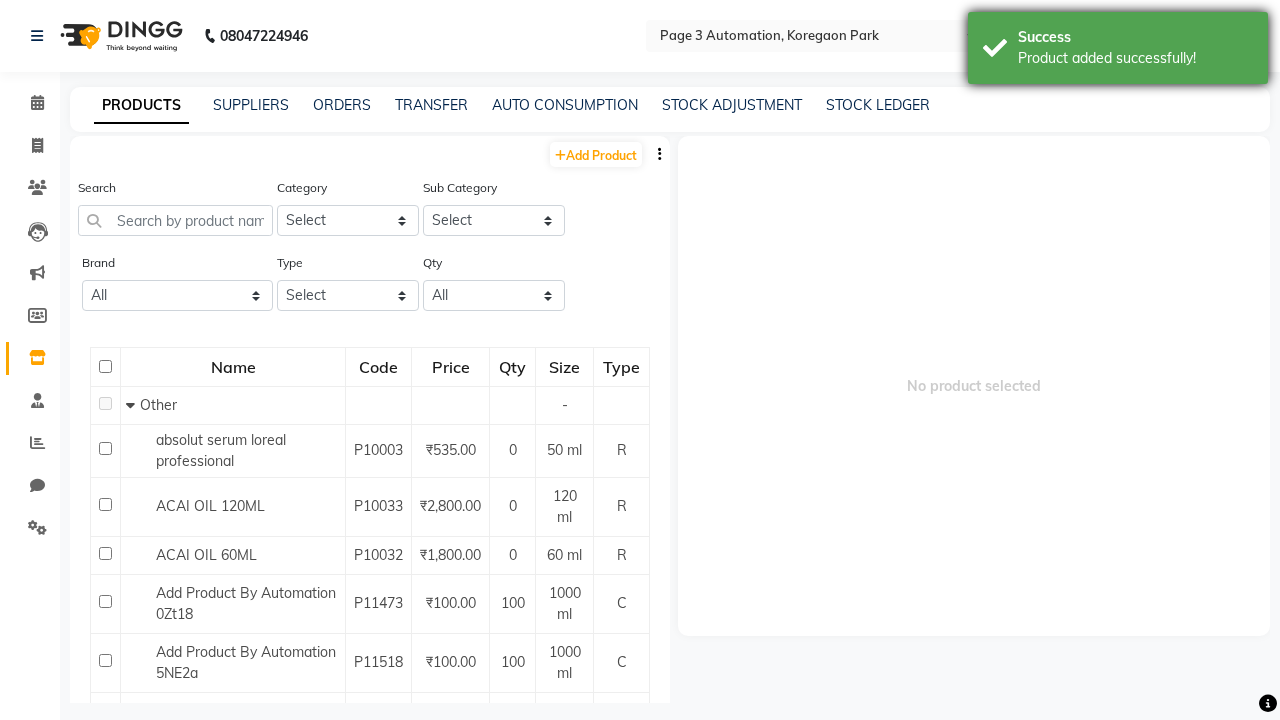 click on "Product added successfully!" at bounding box center (1135, 58) 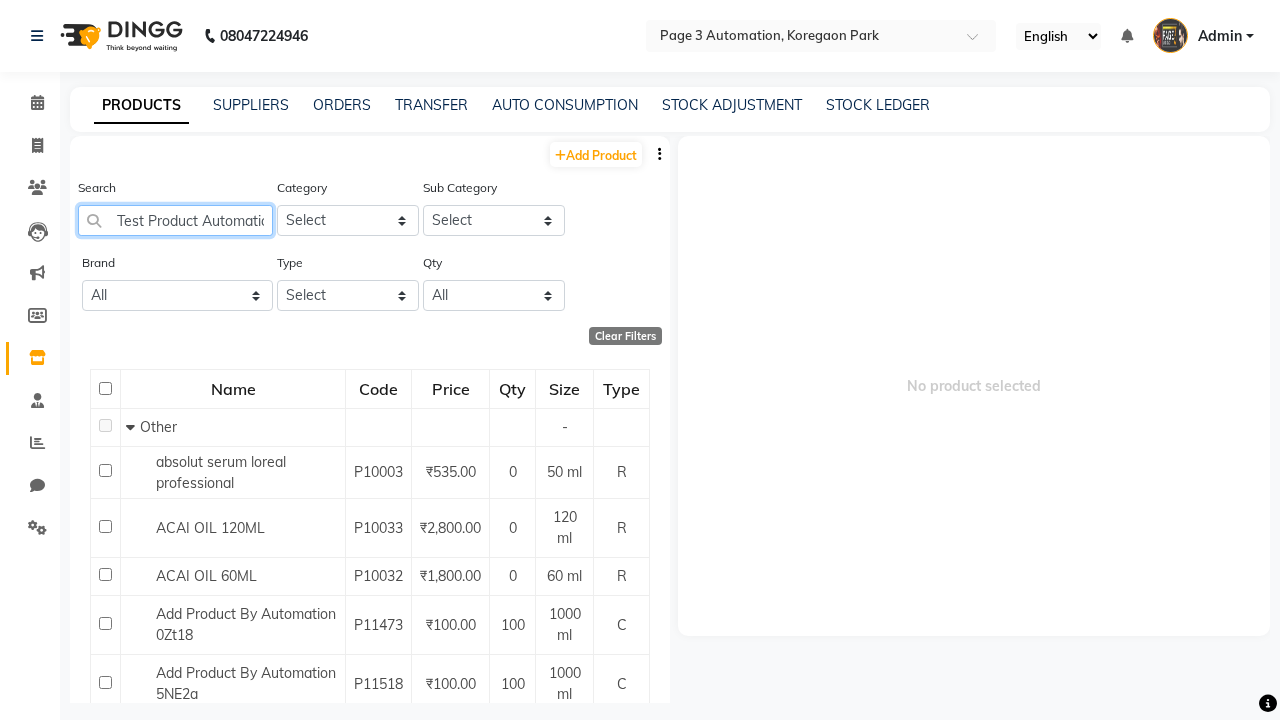 scroll, scrollTop: 0, scrollLeft: 61, axis: horizontal 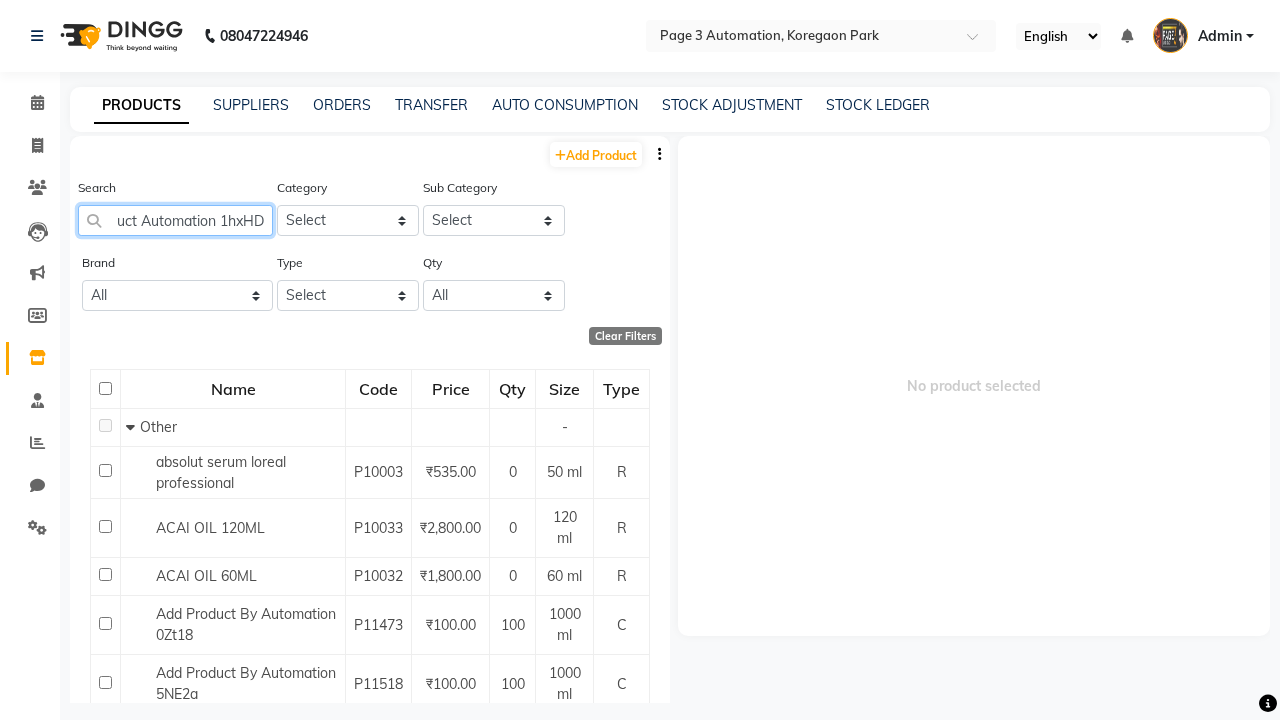 type on "Test Product Automation 1hxHD" 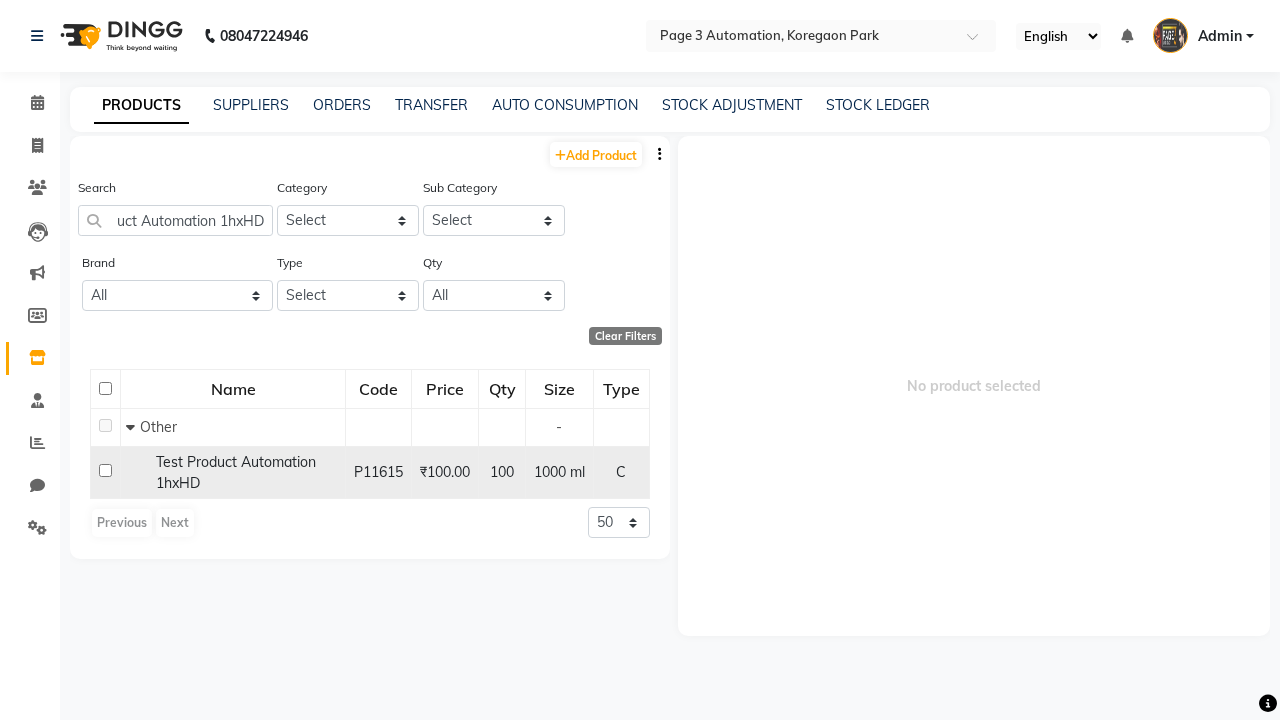 click 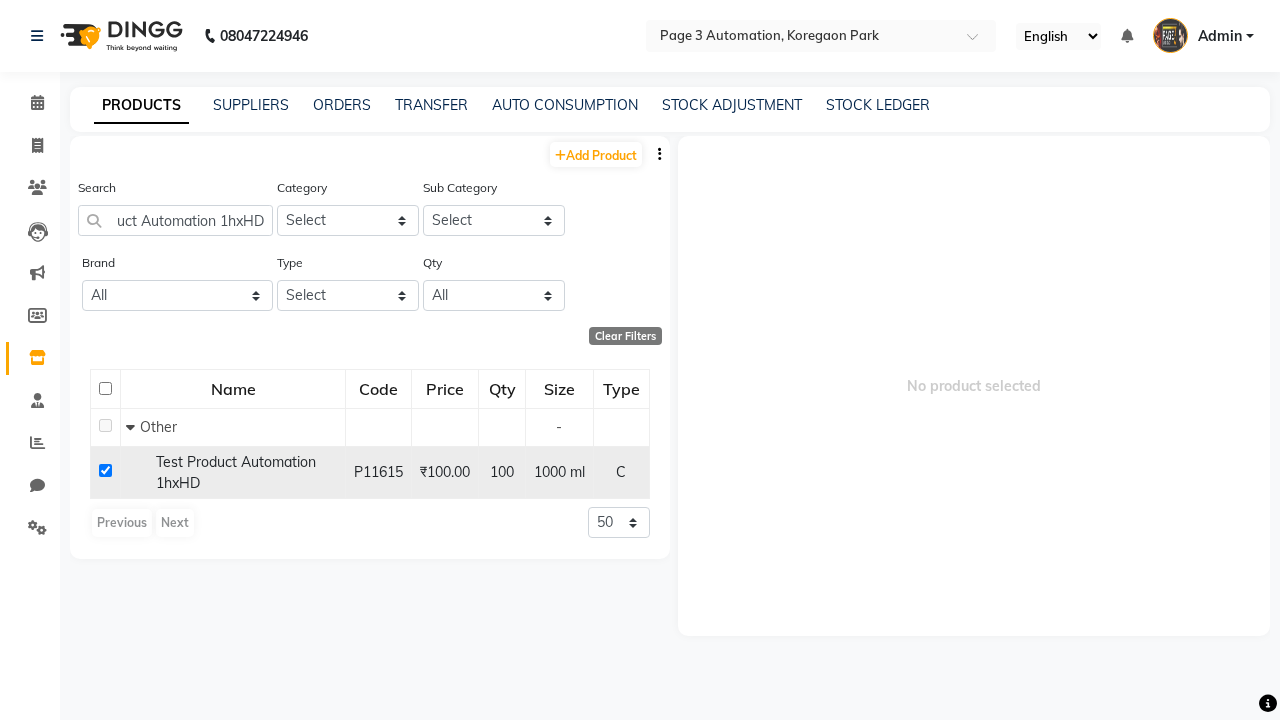 checkbox on "true" 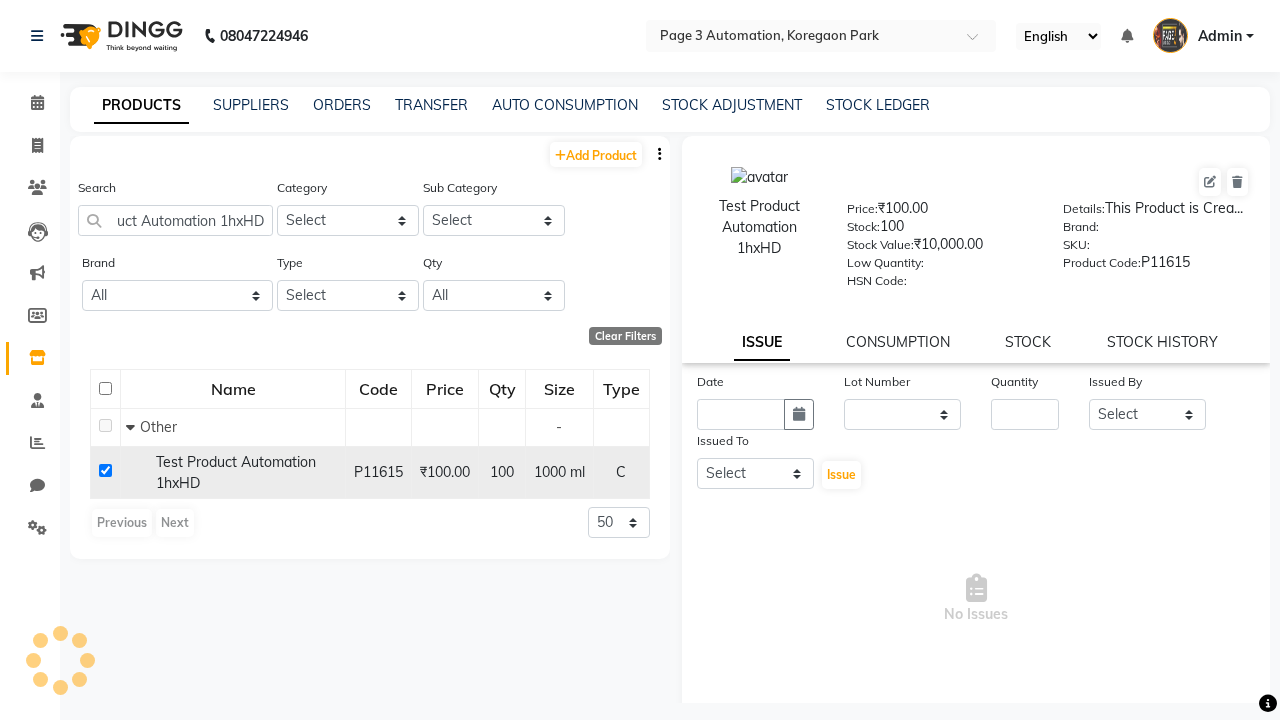 scroll, scrollTop: 0, scrollLeft: 0, axis: both 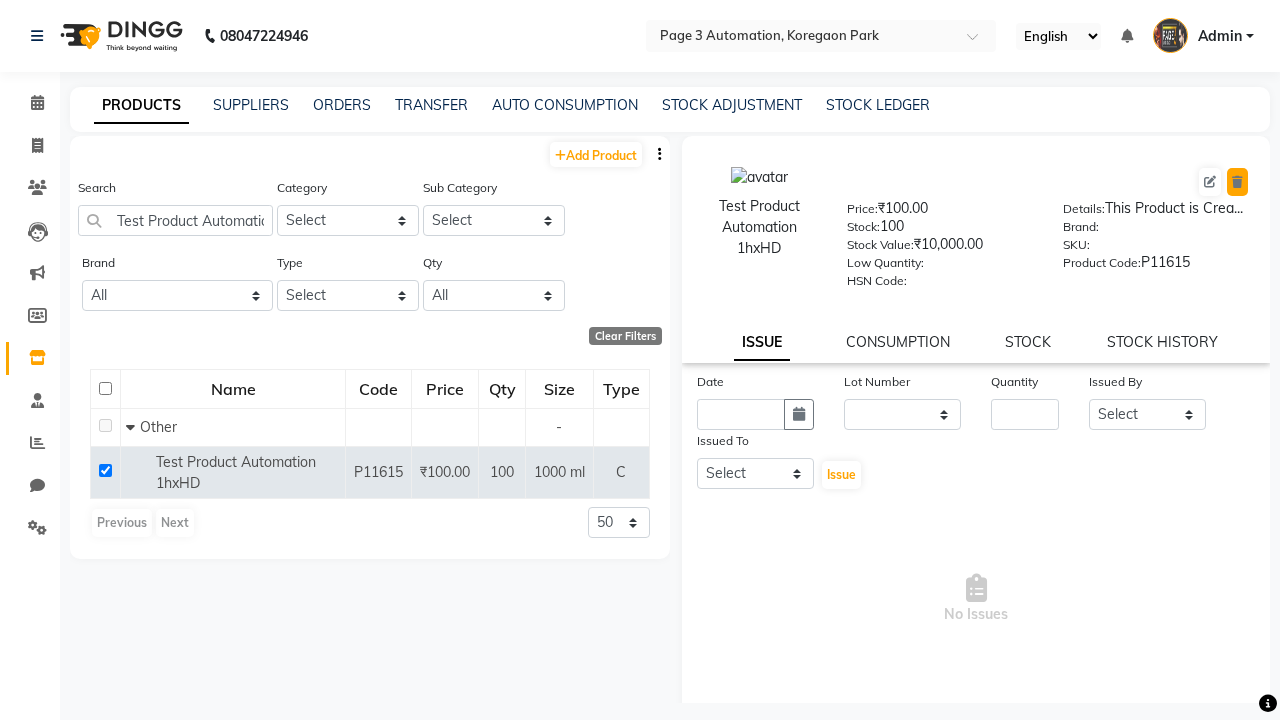 click 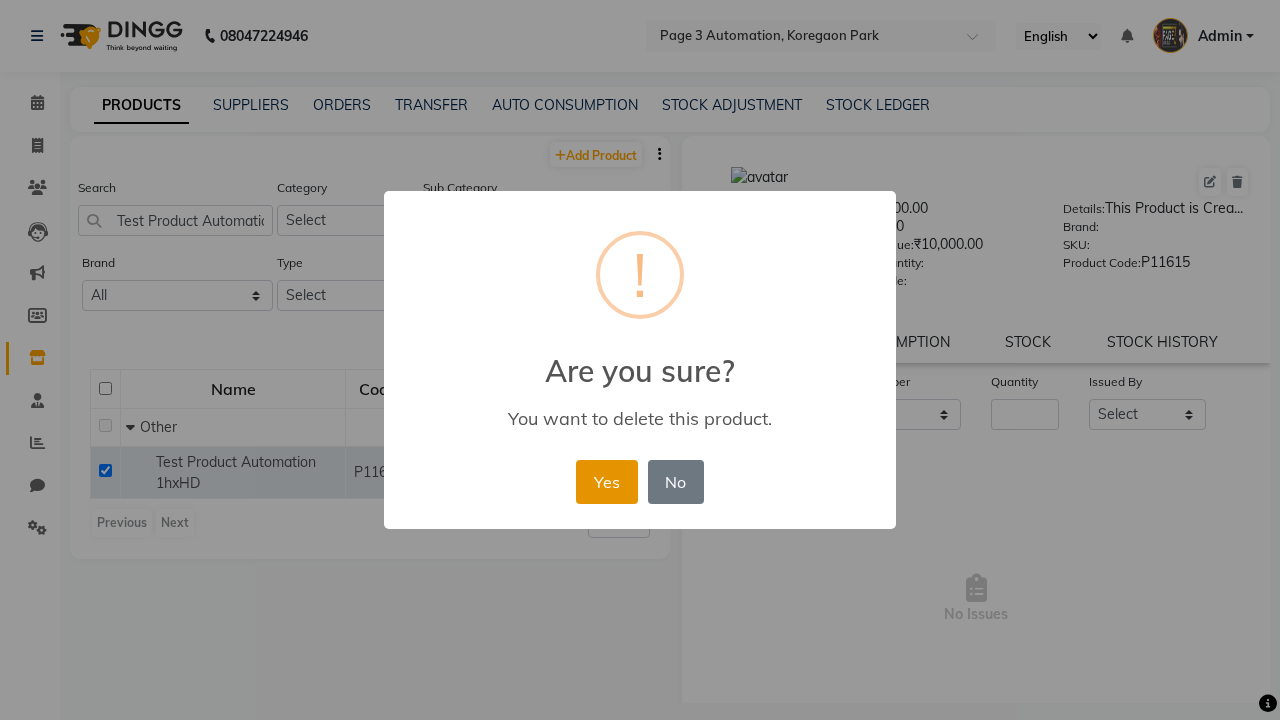 click on "Yes" at bounding box center [606, 482] 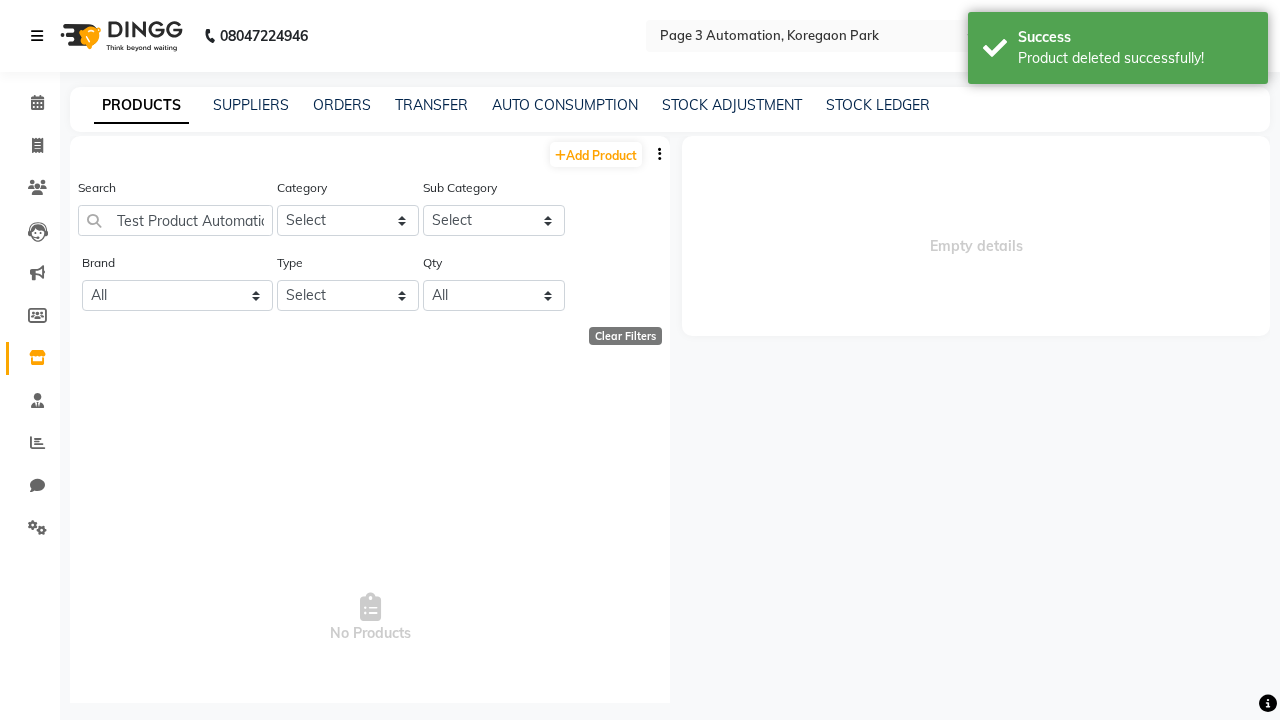 click on "Product deleted successfully!" at bounding box center [1135, 58] 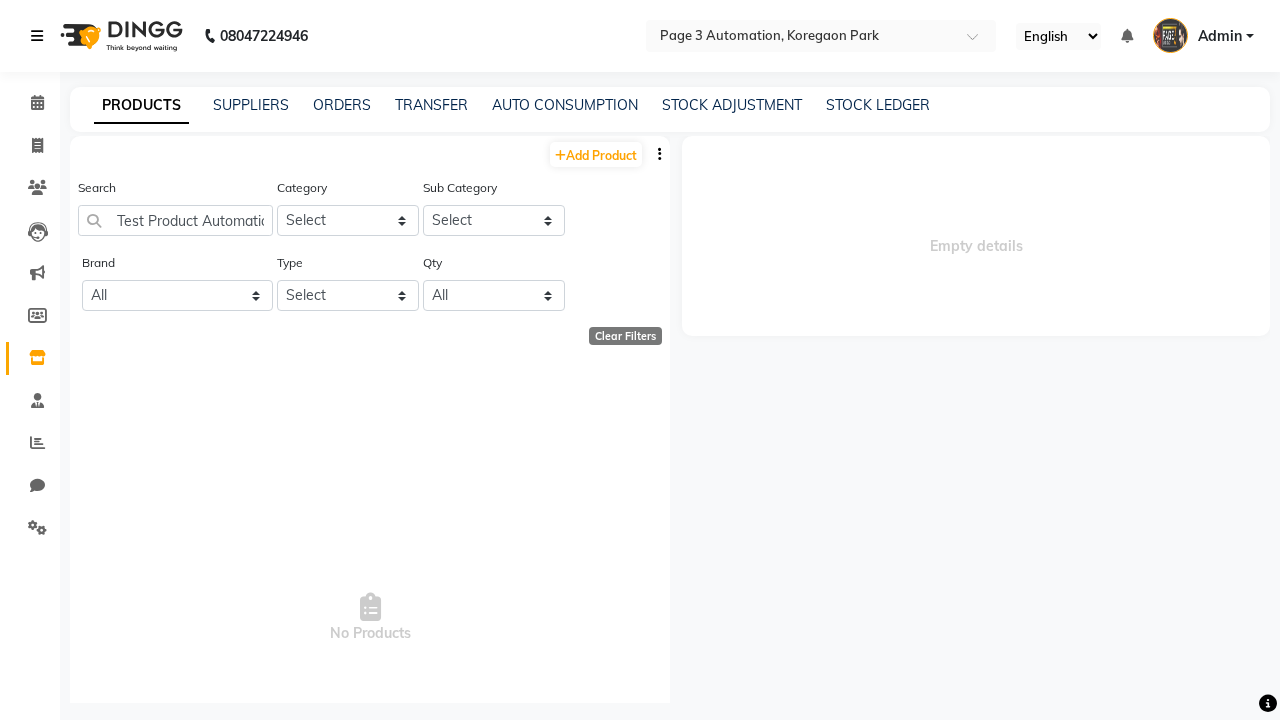 click at bounding box center [37, 36] 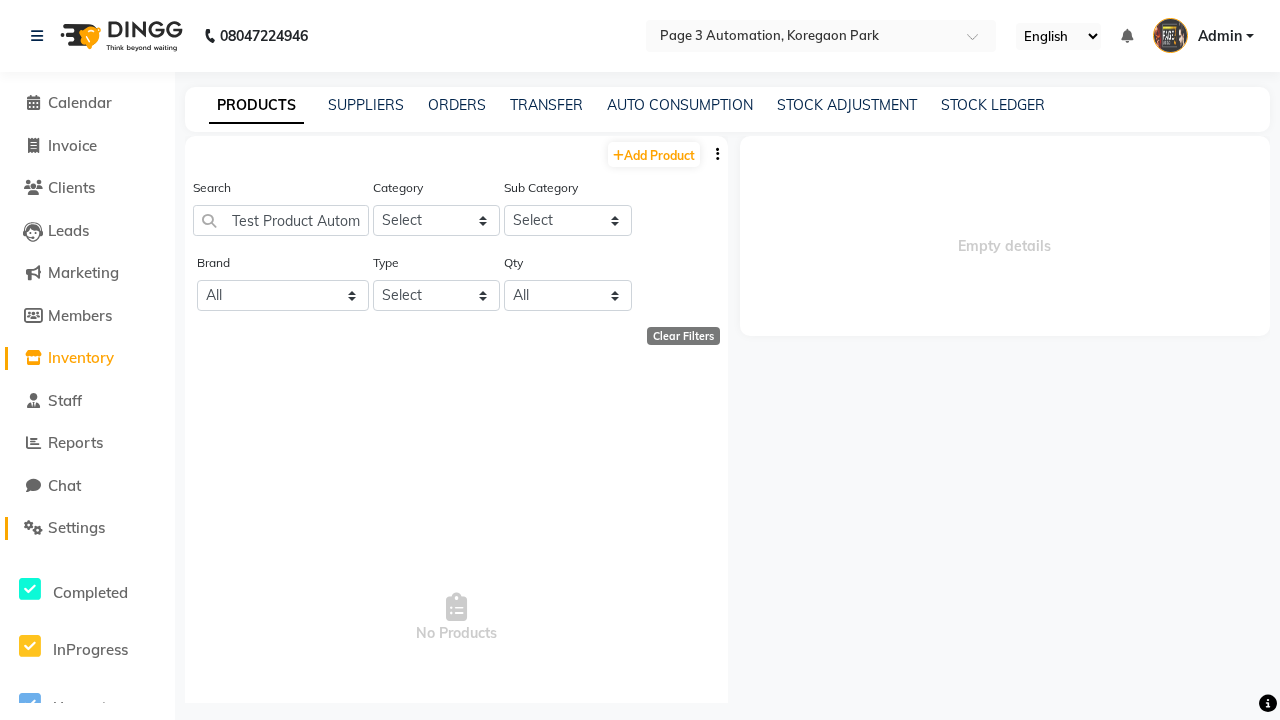 click on "Settings" 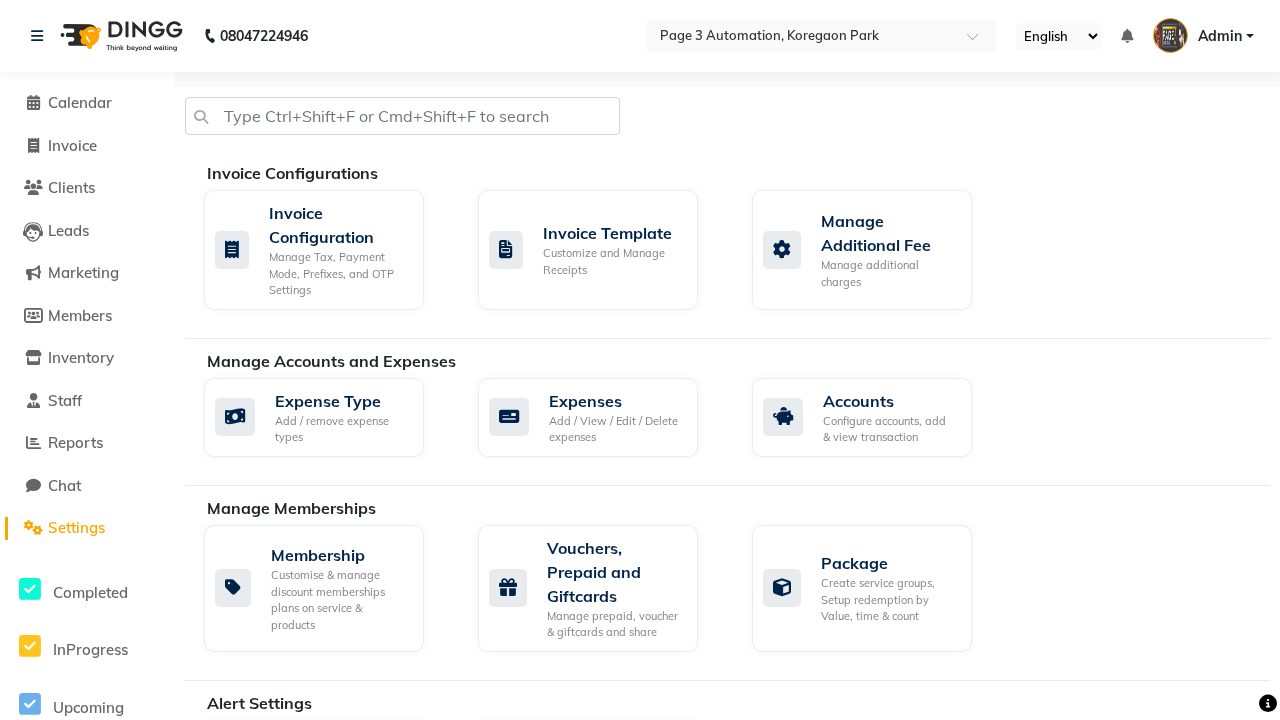 click on "Manage Product code" 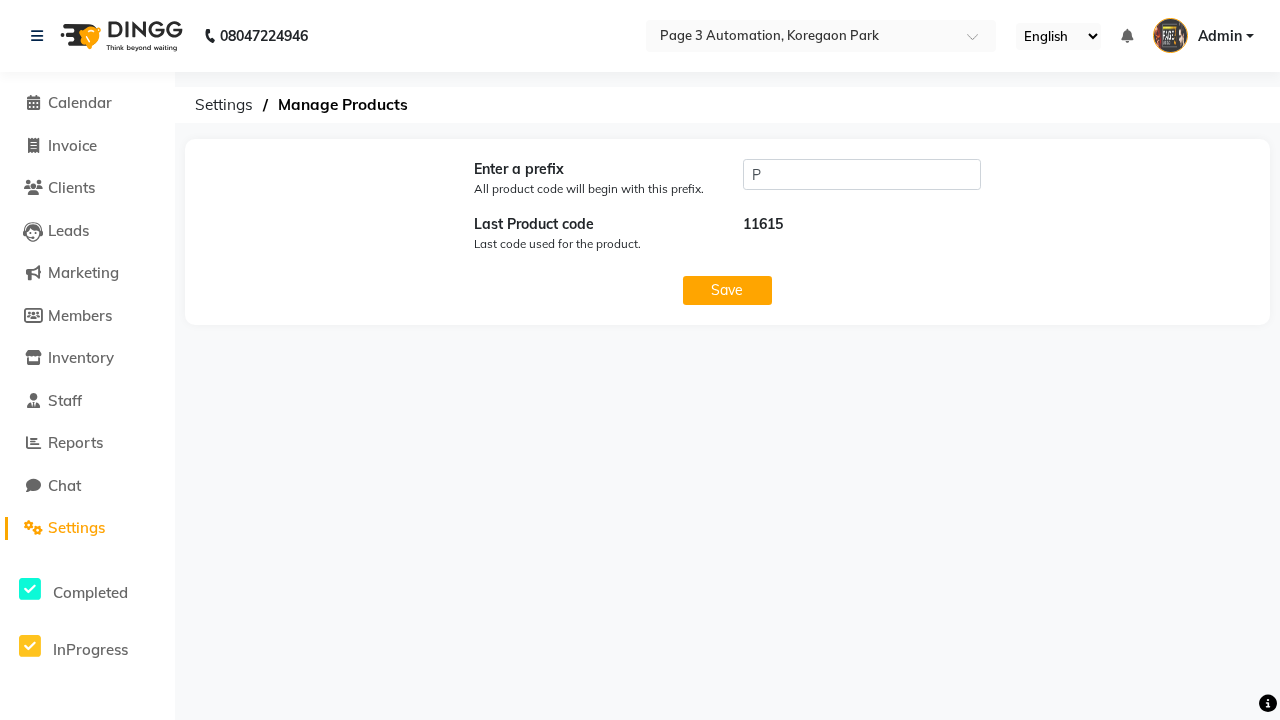 click on "Admin" at bounding box center [1220, 36] 